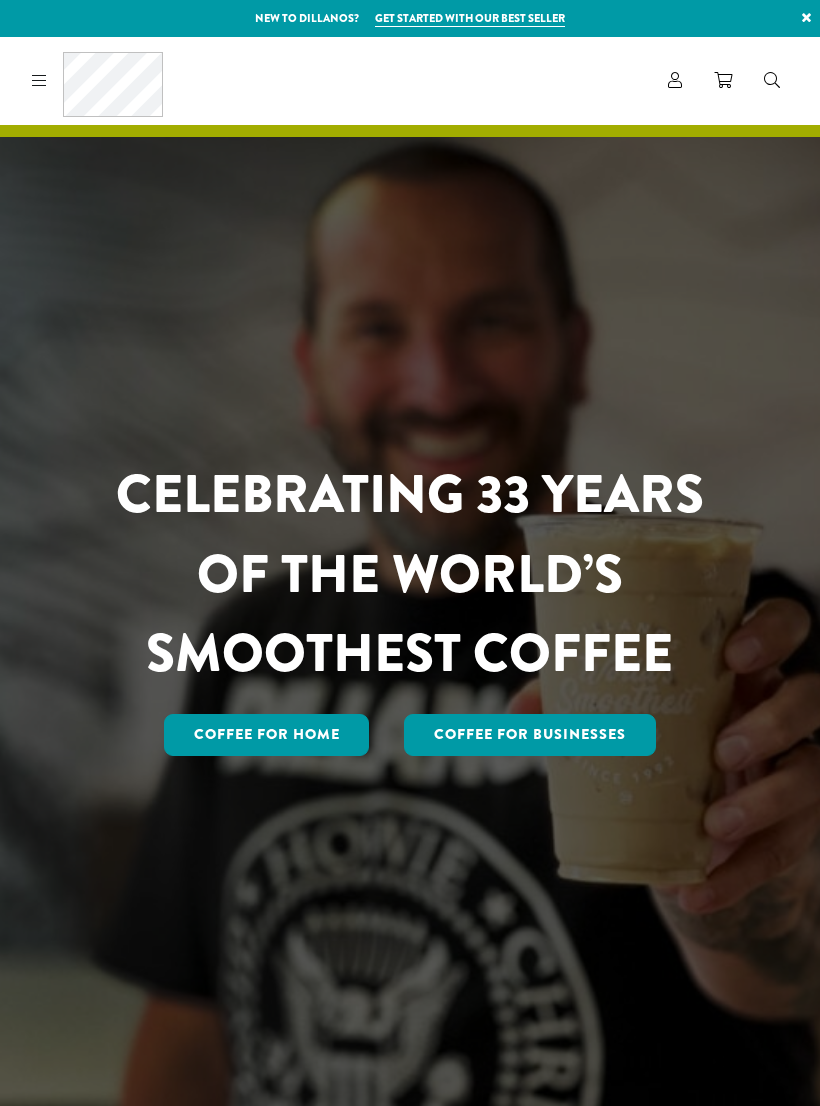 scroll, scrollTop: 0, scrollLeft: 0, axis: both 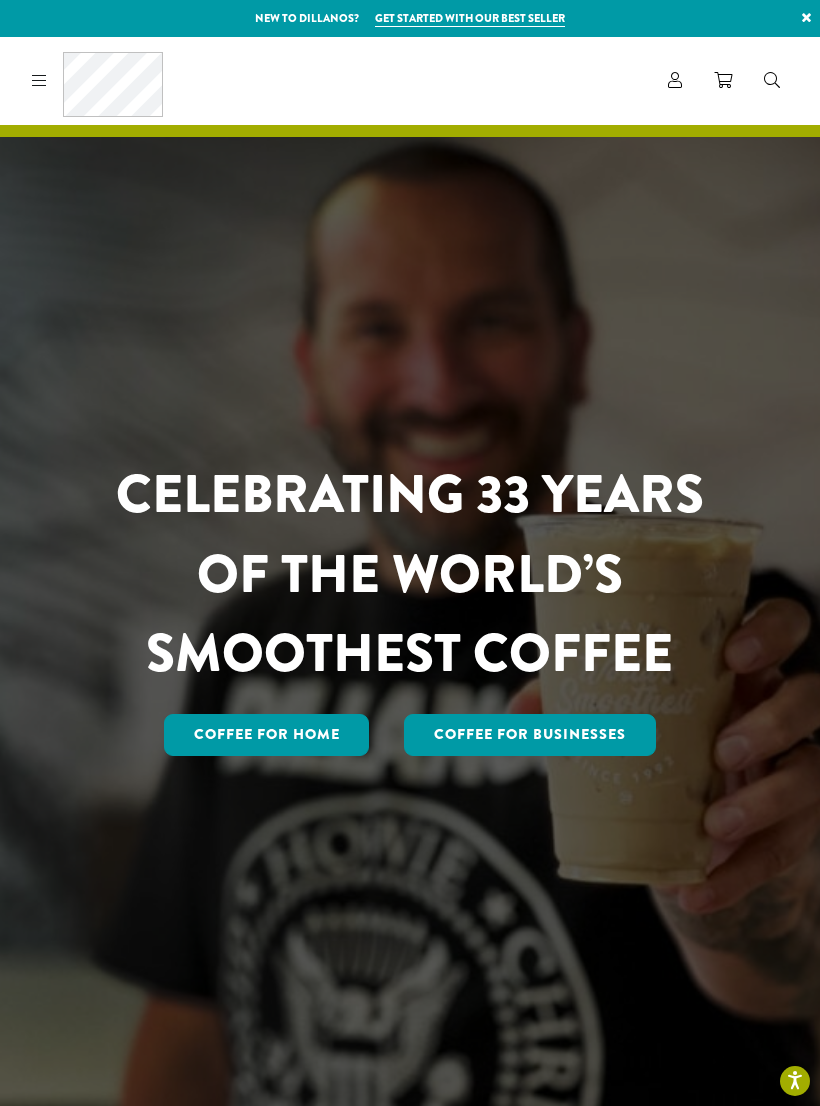 click at bounding box center (675, 80) 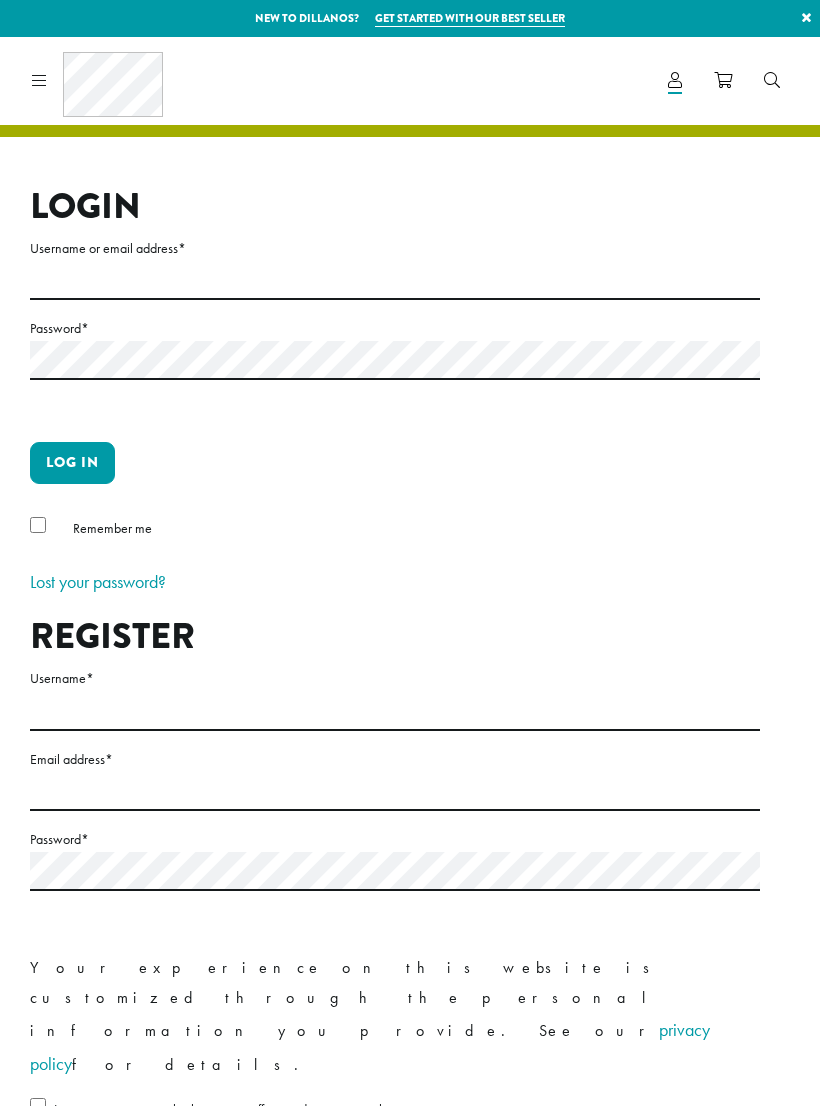 scroll, scrollTop: 0, scrollLeft: 0, axis: both 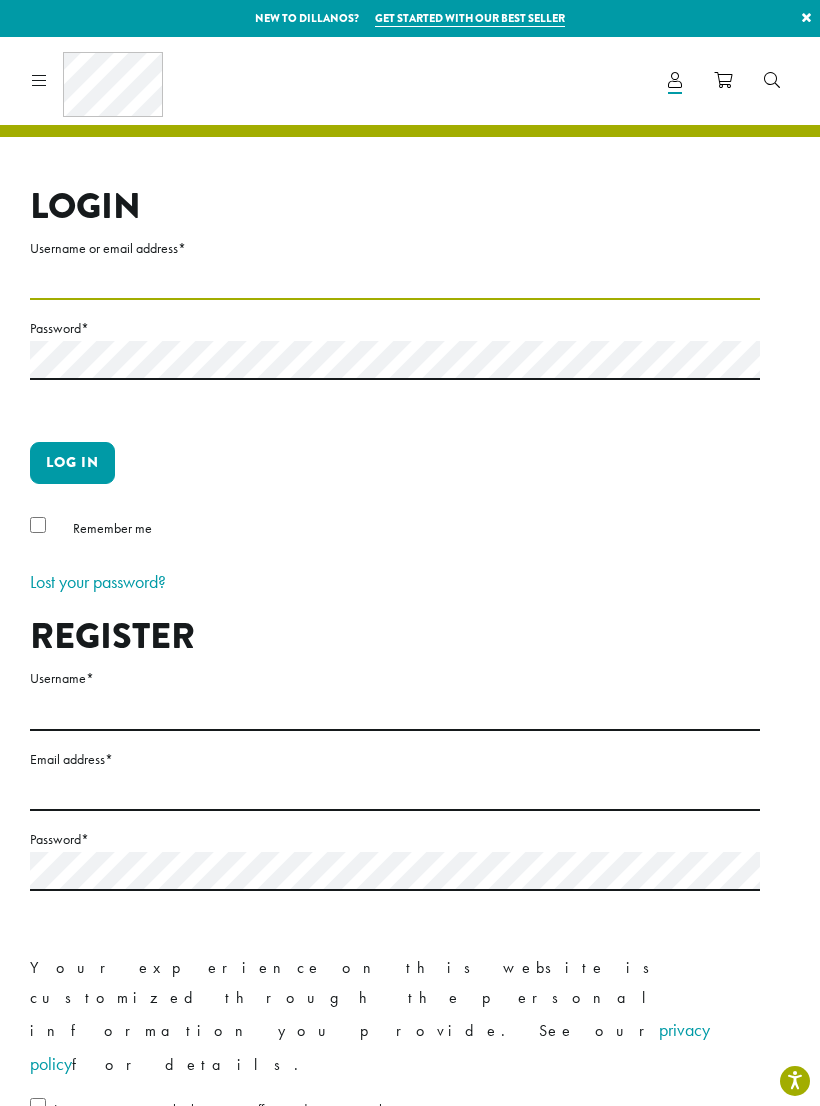 click on "Username or email address  *" at bounding box center (395, 280) 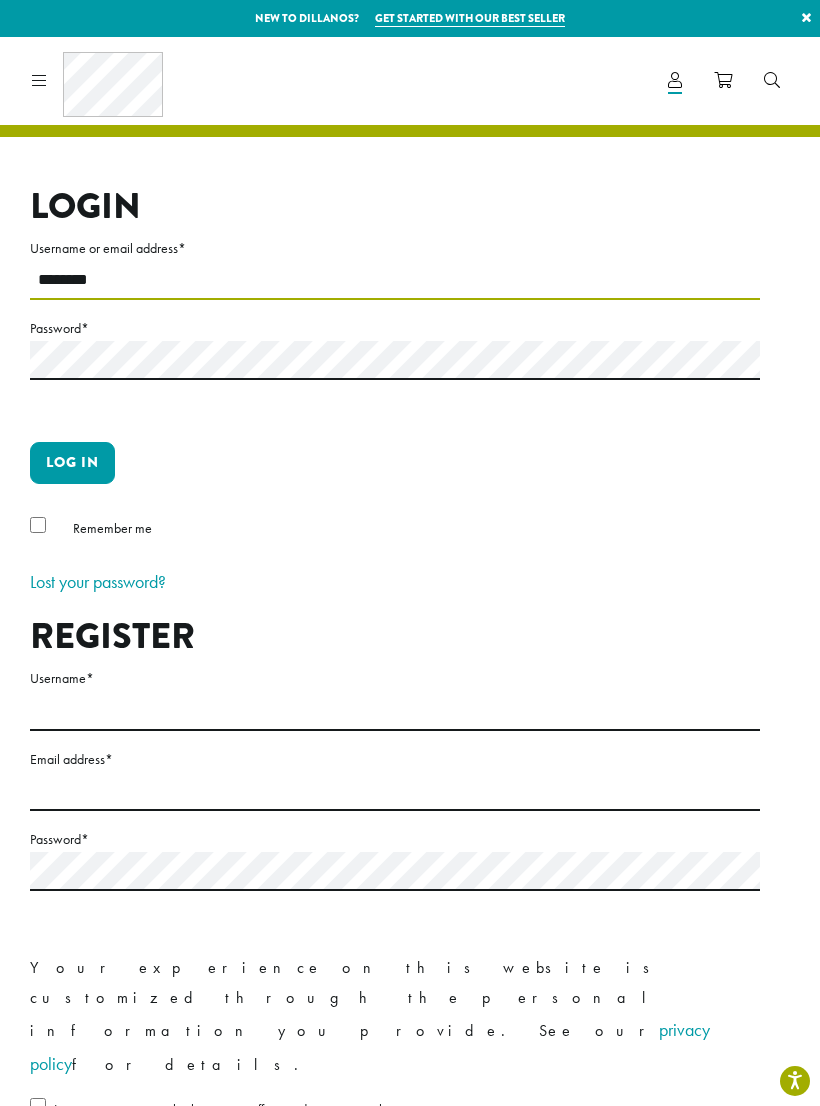 click on "********" at bounding box center [395, 280] 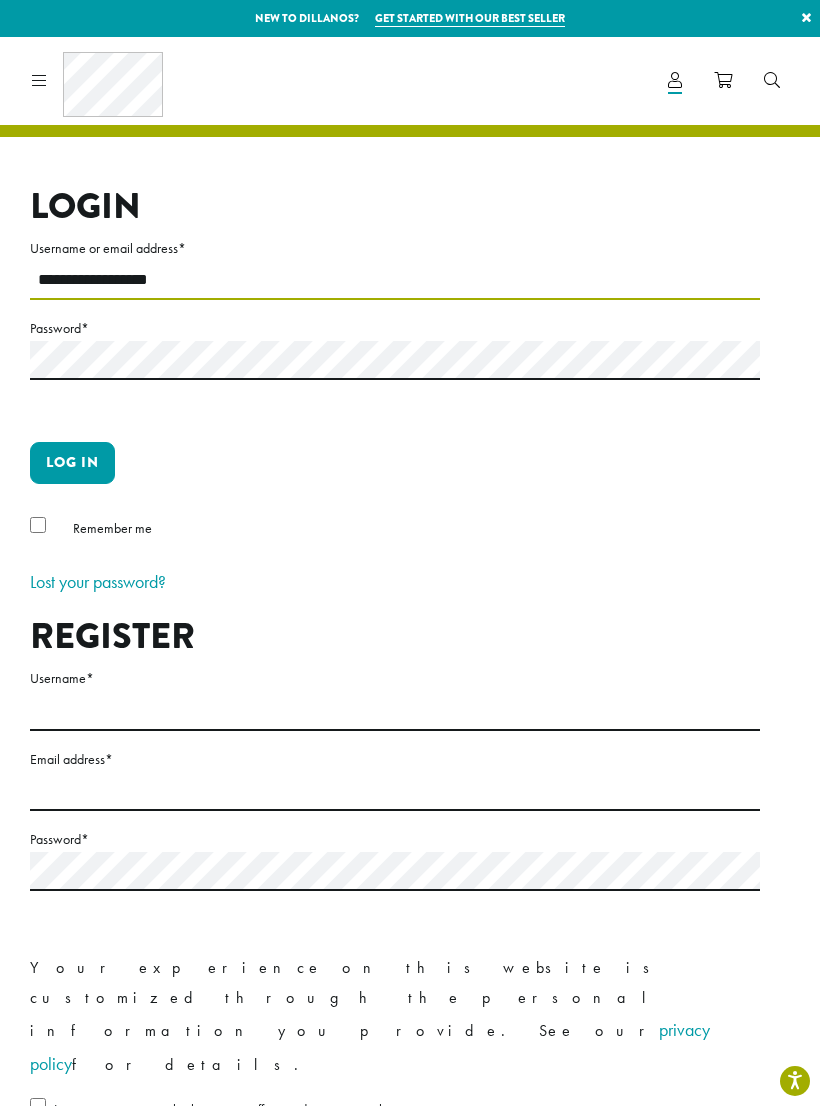 type on "**********" 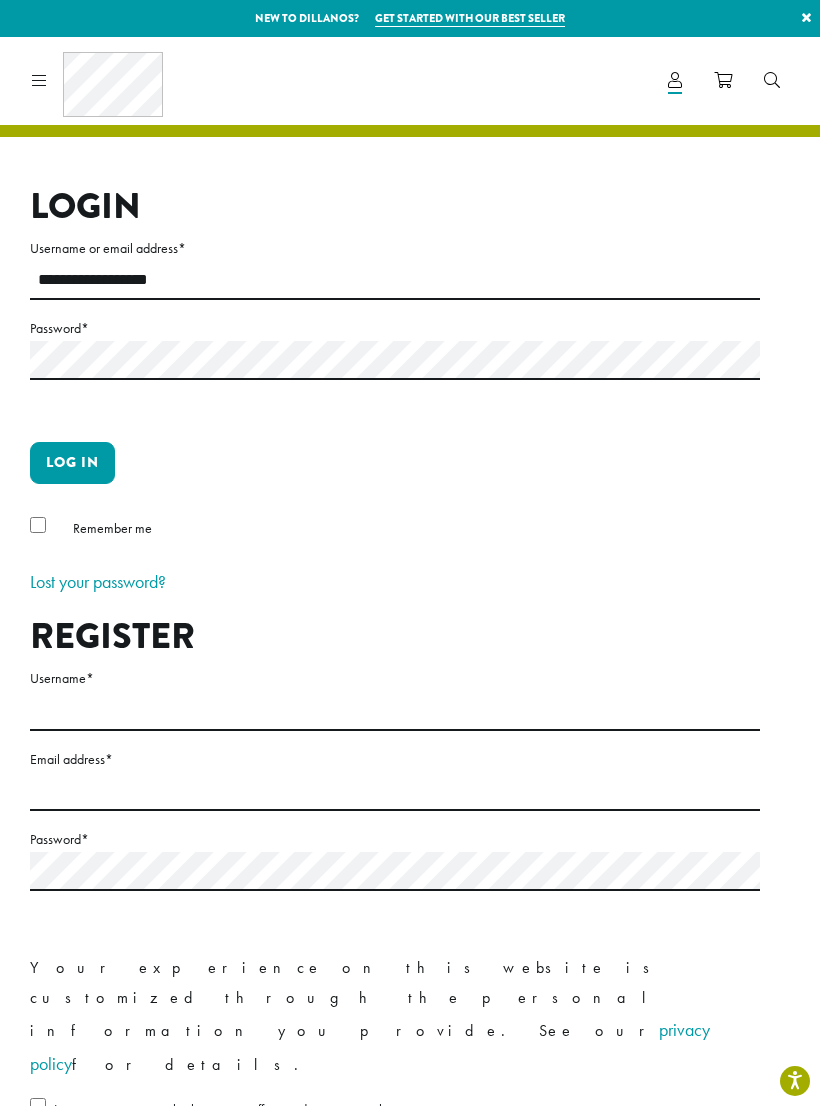 click on "Log in" at bounding box center (72, 463) 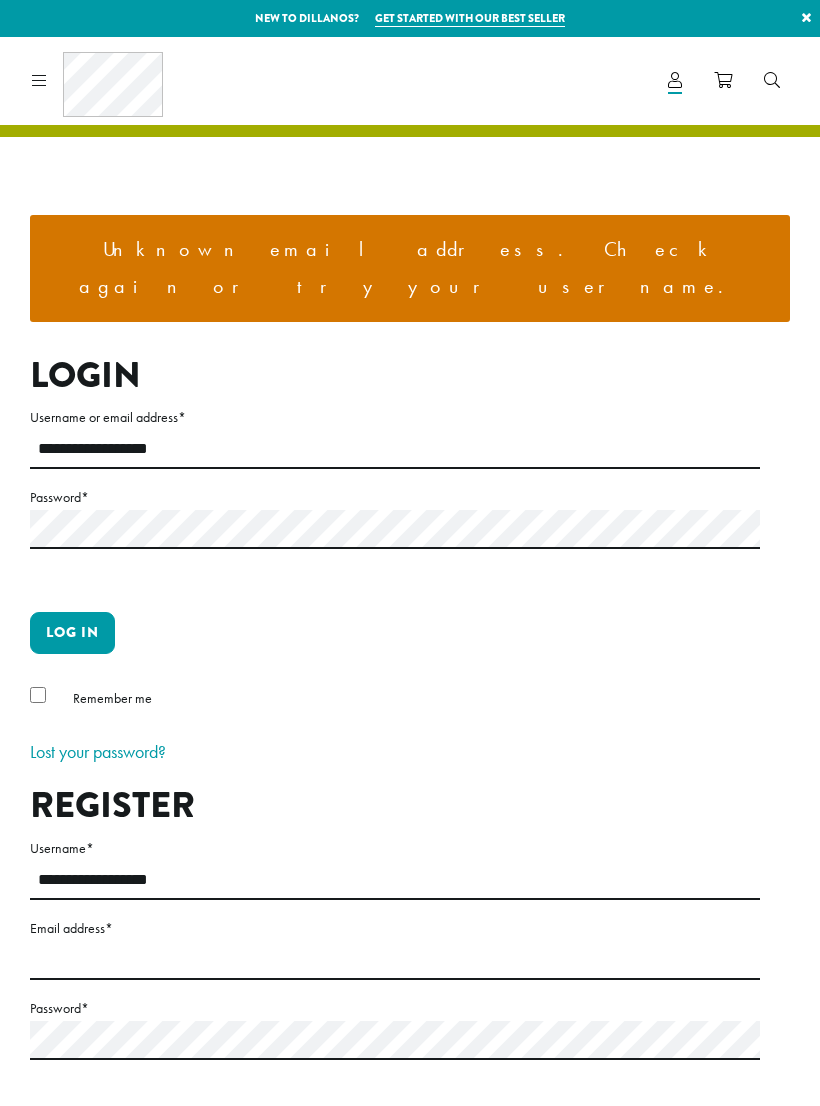 scroll, scrollTop: 0, scrollLeft: 0, axis: both 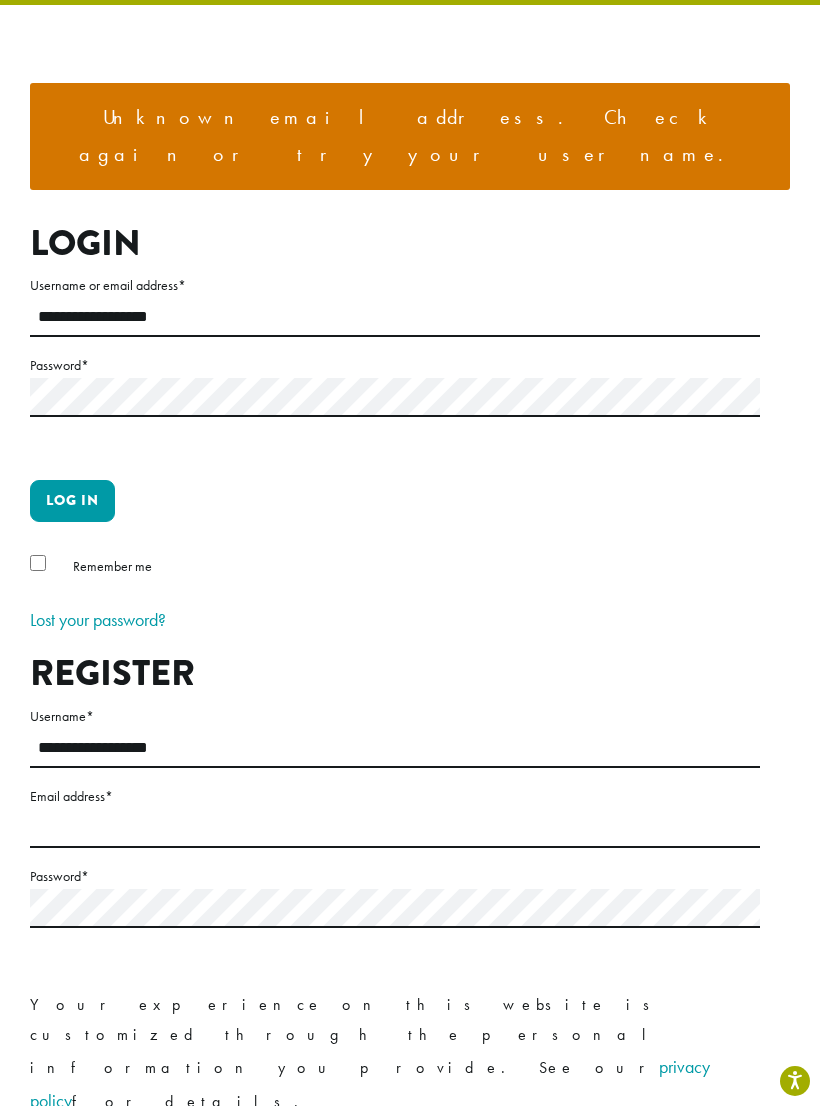 click on "Log in" at bounding box center [72, 501] 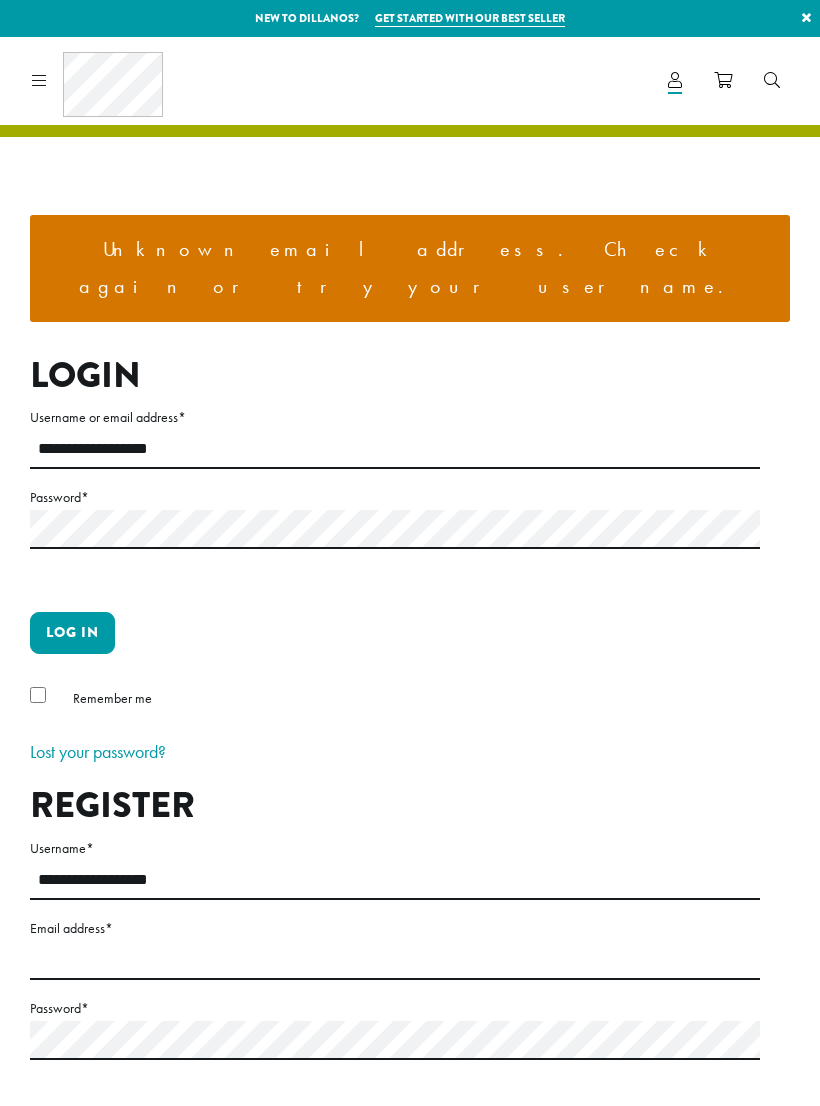 scroll, scrollTop: 0, scrollLeft: 0, axis: both 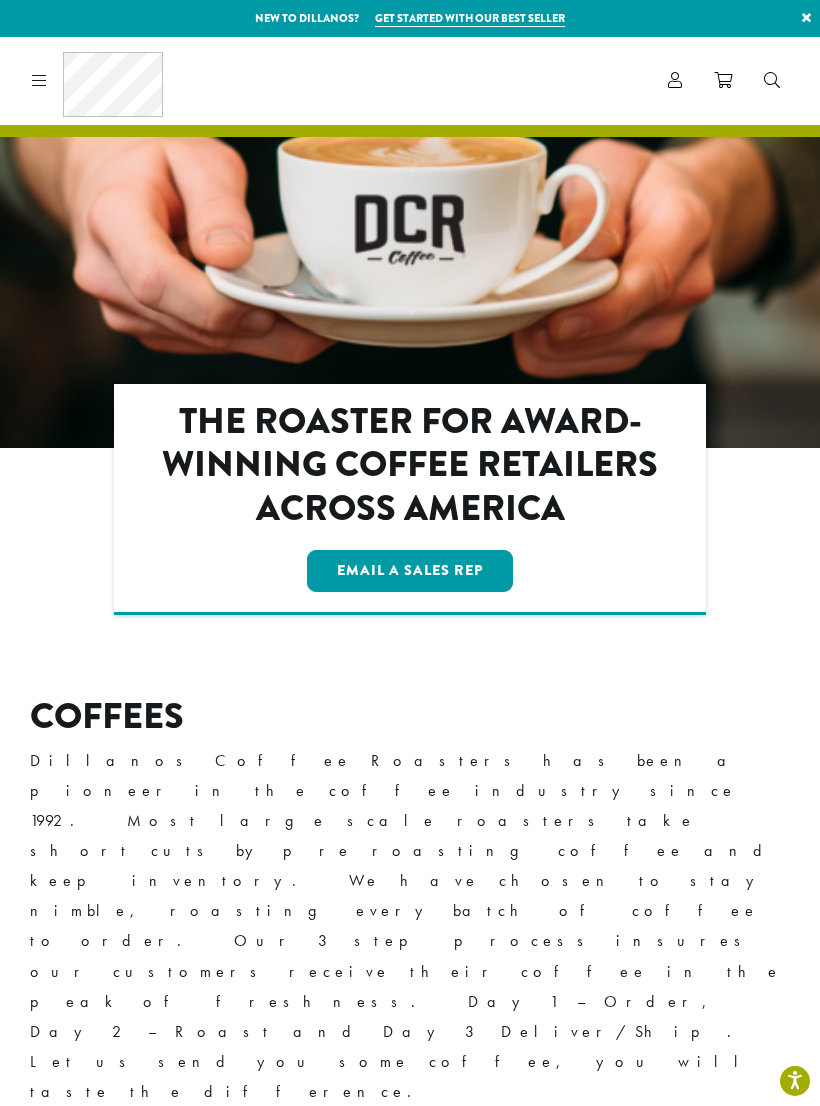 click on "Account" at bounding box center (675, 80) 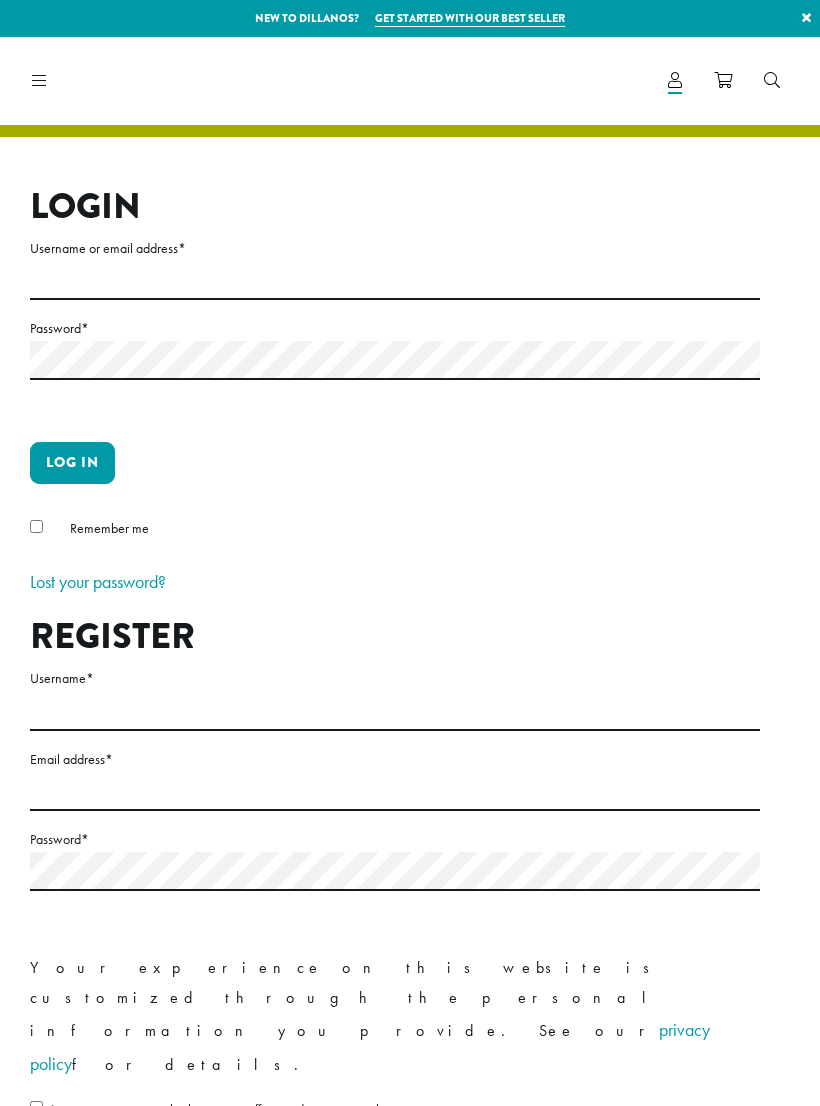scroll, scrollTop: 0, scrollLeft: 0, axis: both 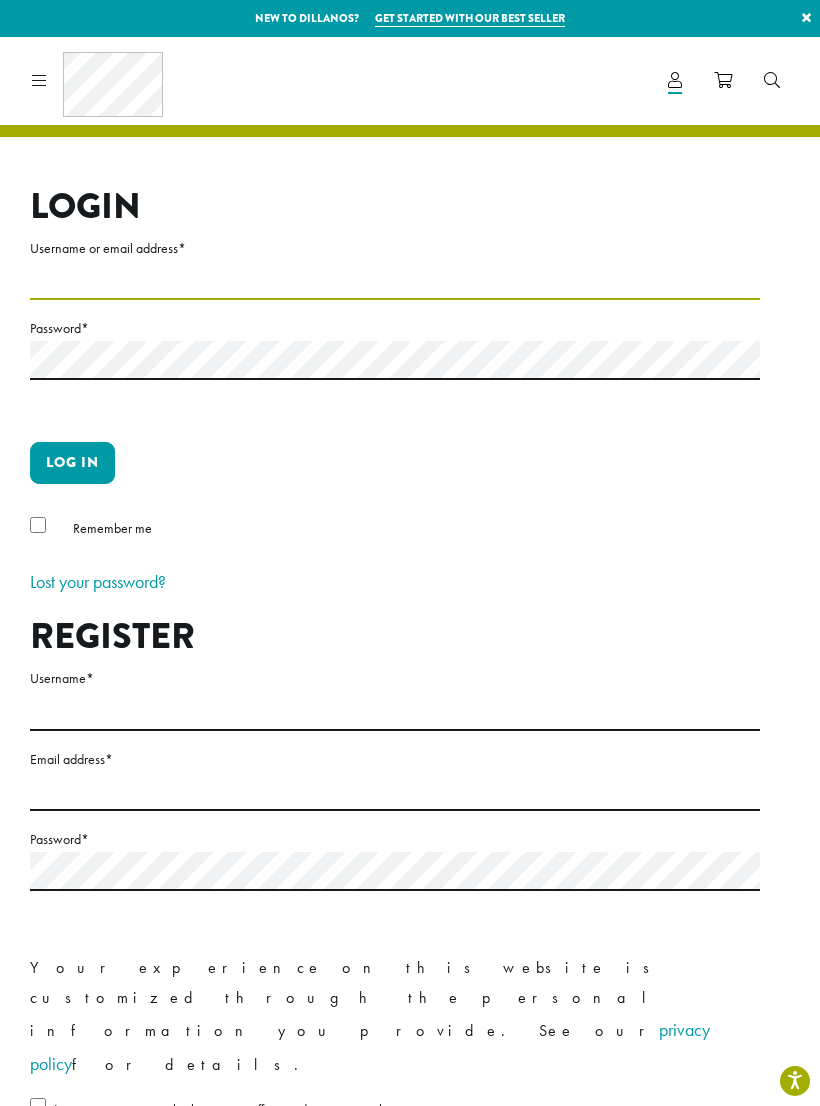 click on "Username or email address  *" at bounding box center (395, 280) 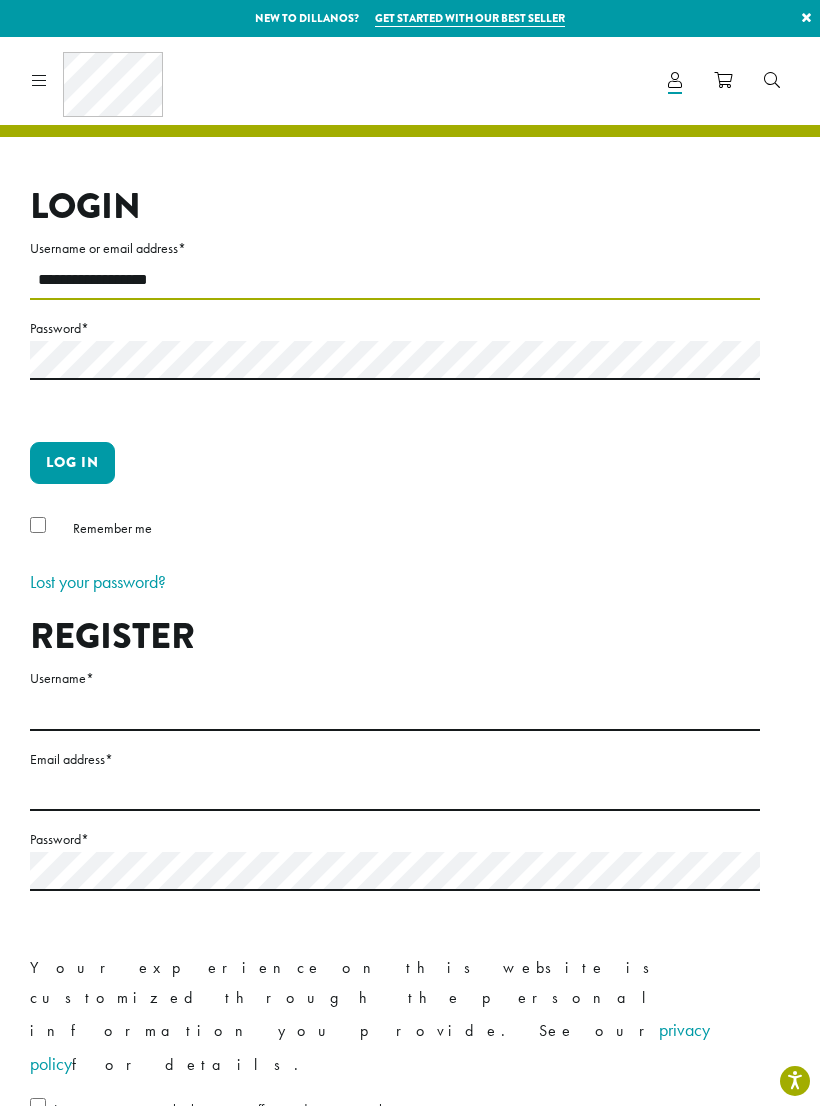 type on "**********" 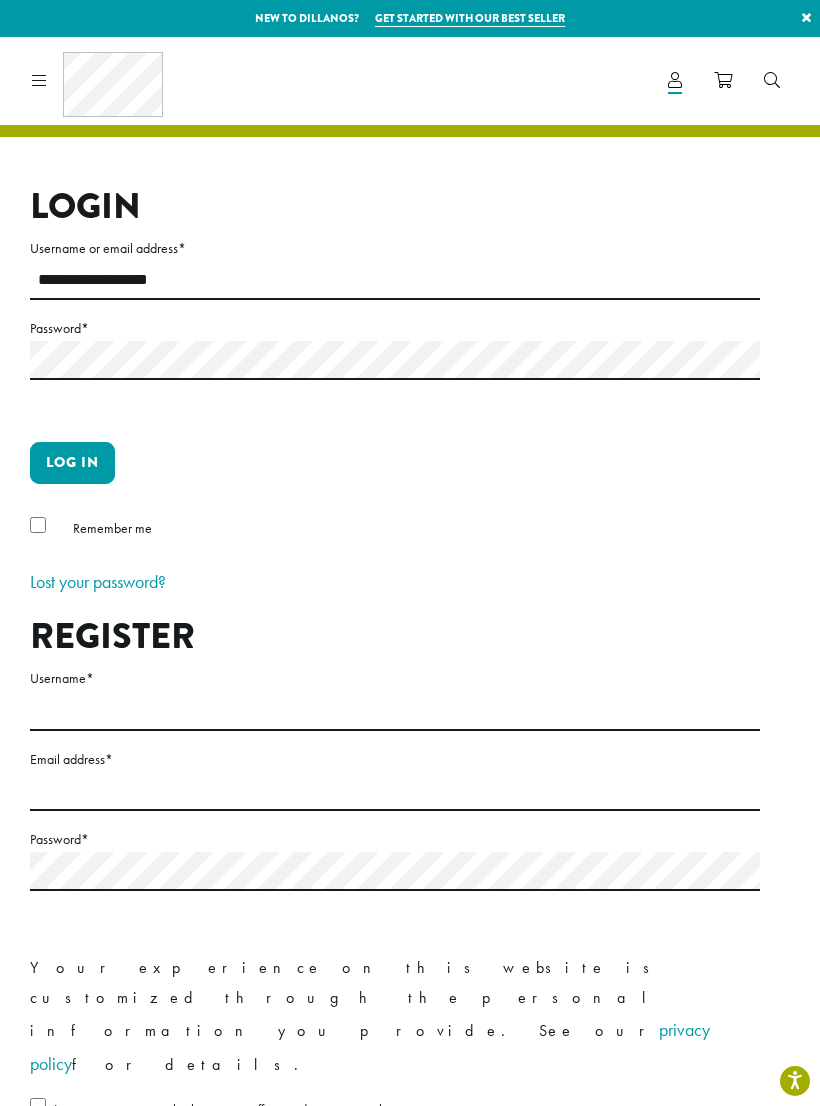 click on "Log in" at bounding box center [72, 463] 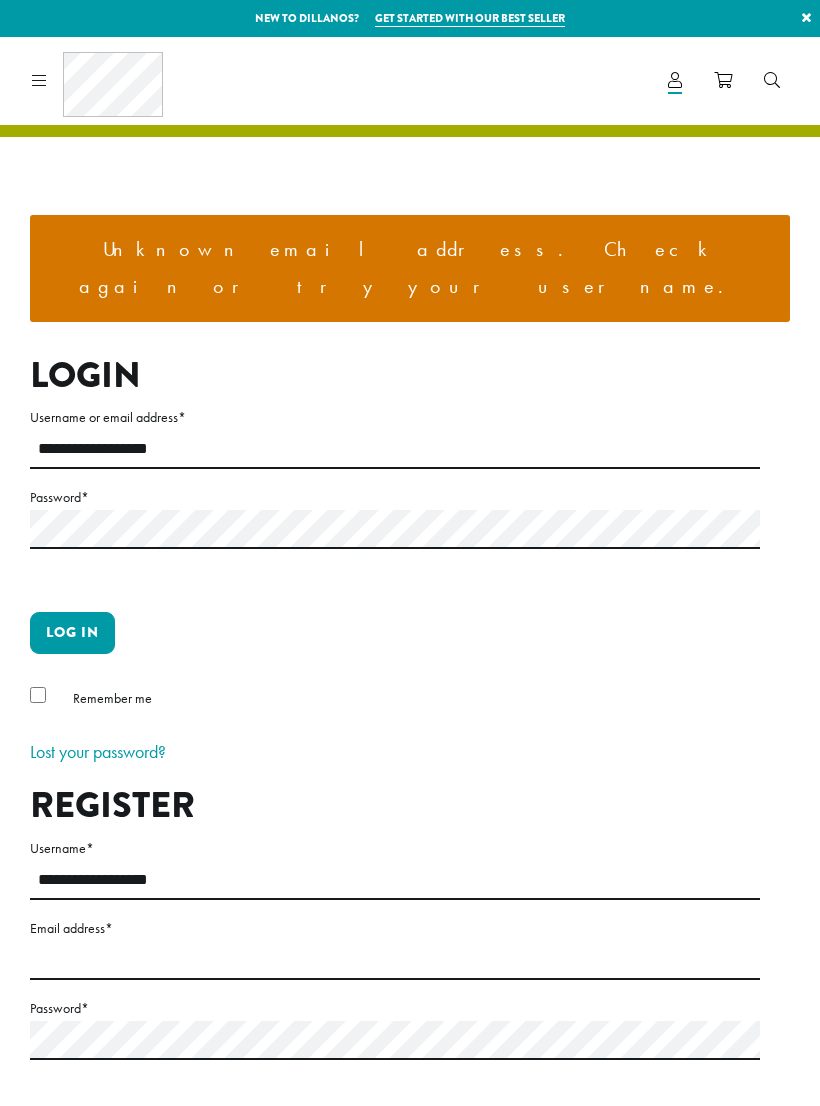 scroll, scrollTop: 0, scrollLeft: 0, axis: both 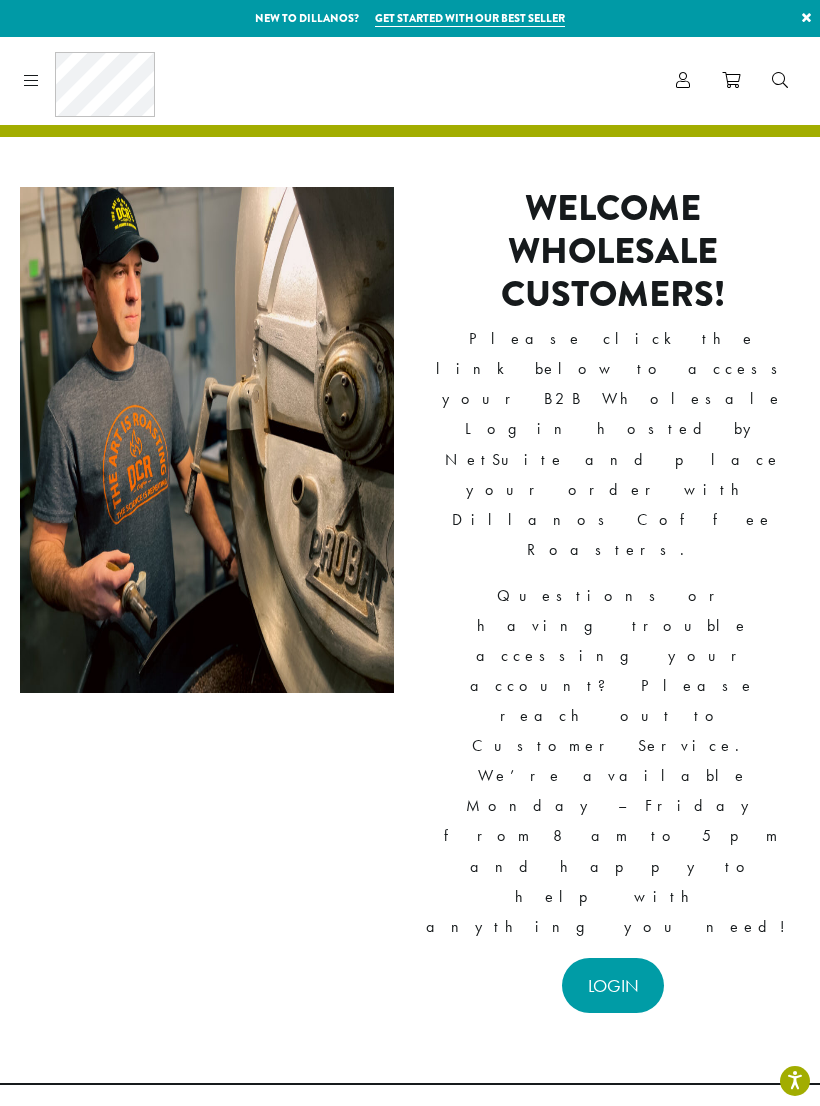 click on "LOGIN" at bounding box center (613, 985) 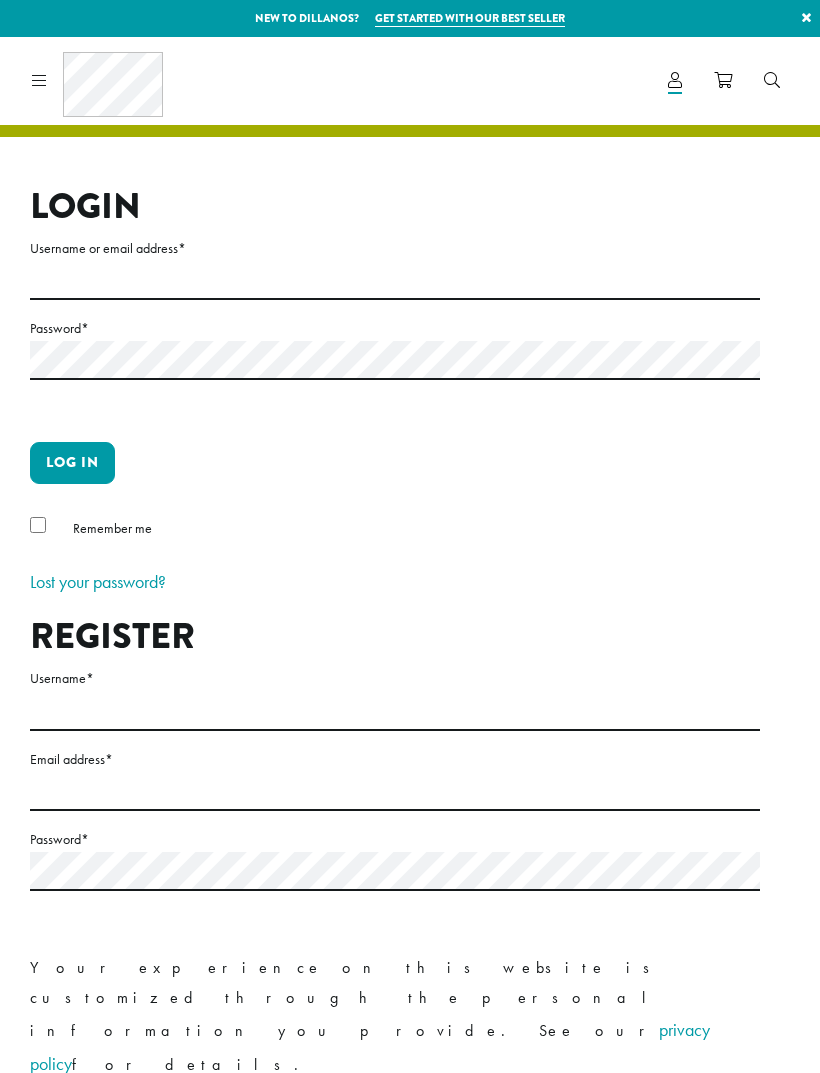 scroll, scrollTop: 0, scrollLeft: 0, axis: both 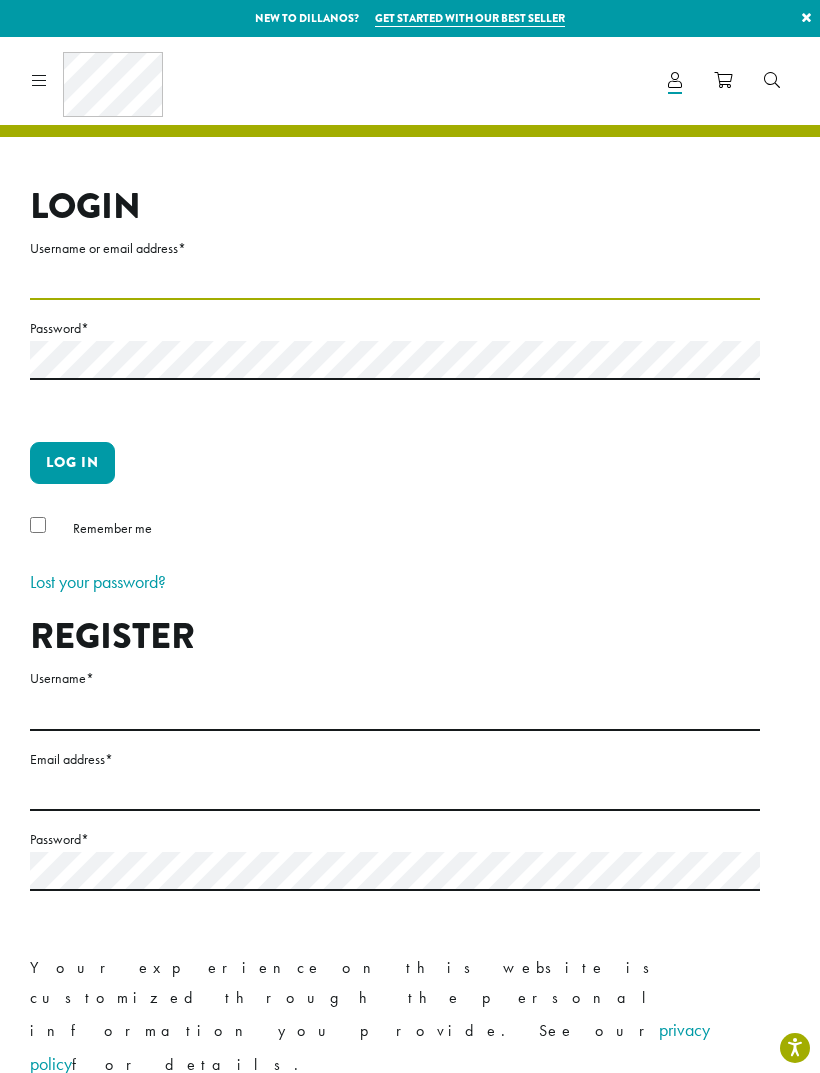 click on "Username or email address  *" at bounding box center [395, 280] 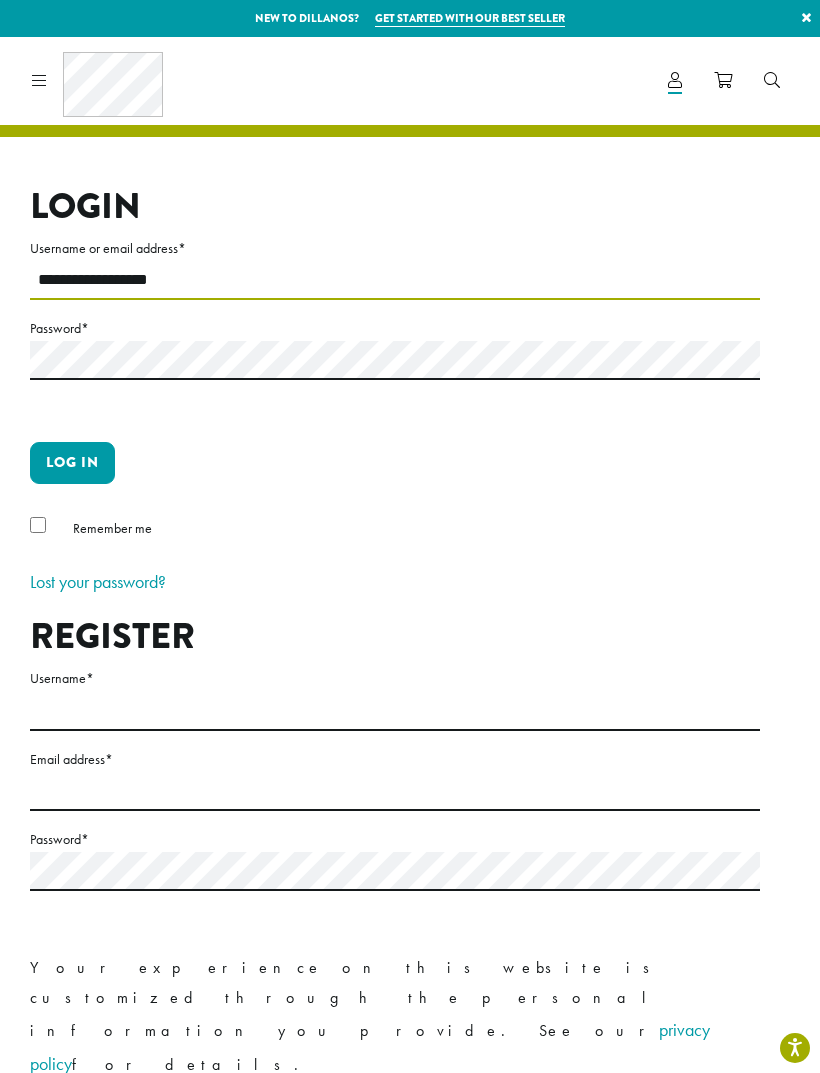 type on "**********" 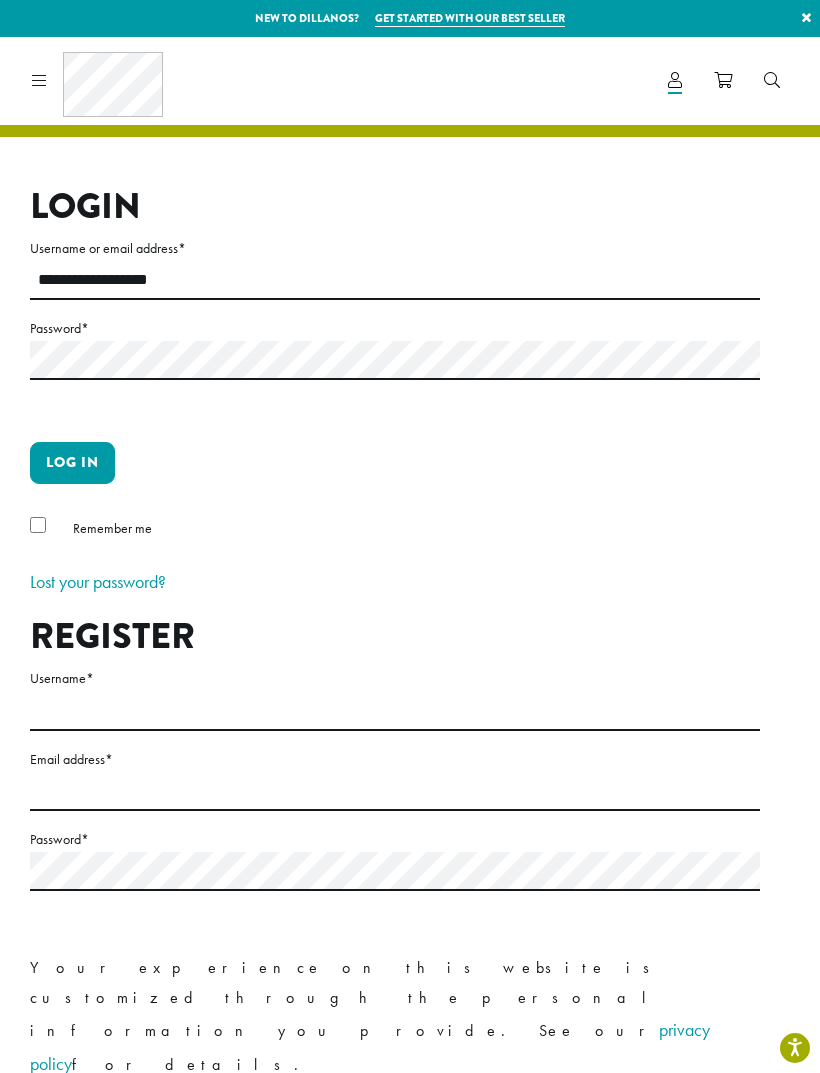 click on "Log in" at bounding box center [72, 463] 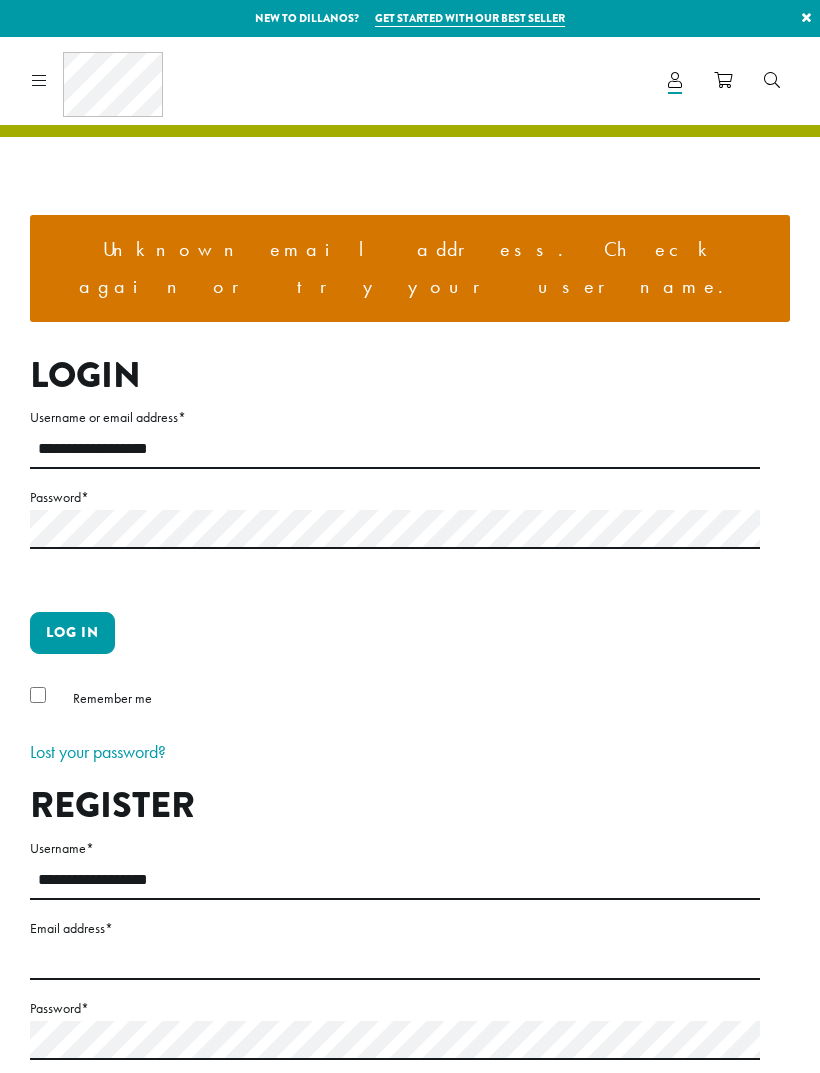 scroll, scrollTop: 0, scrollLeft: 0, axis: both 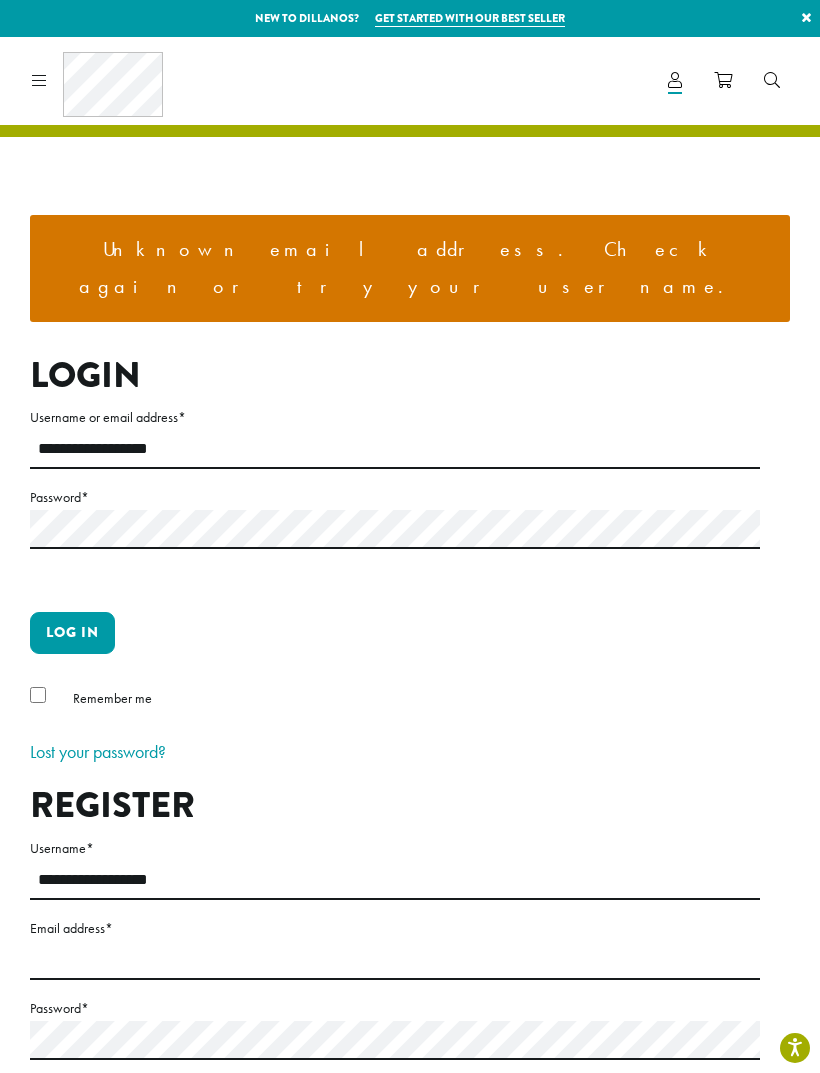 click on "Log in" at bounding box center (72, 633) 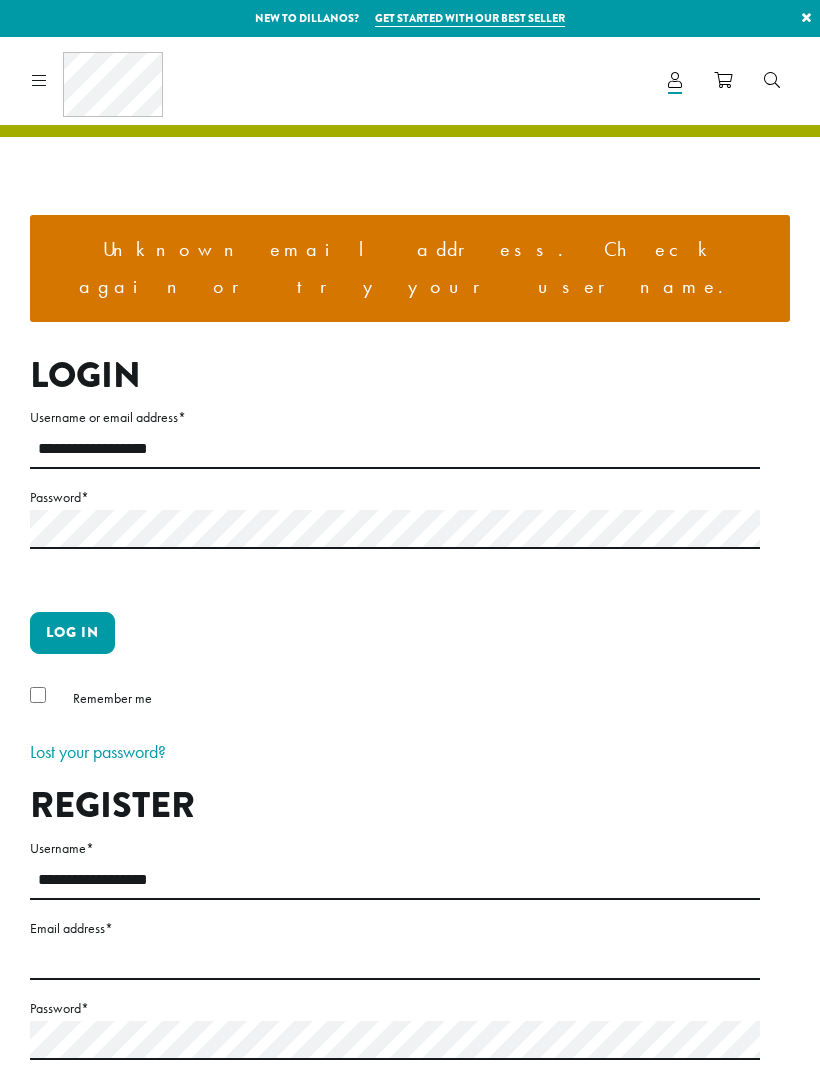 scroll, scrollTop: 0, scrollLeft: 0, axis: both 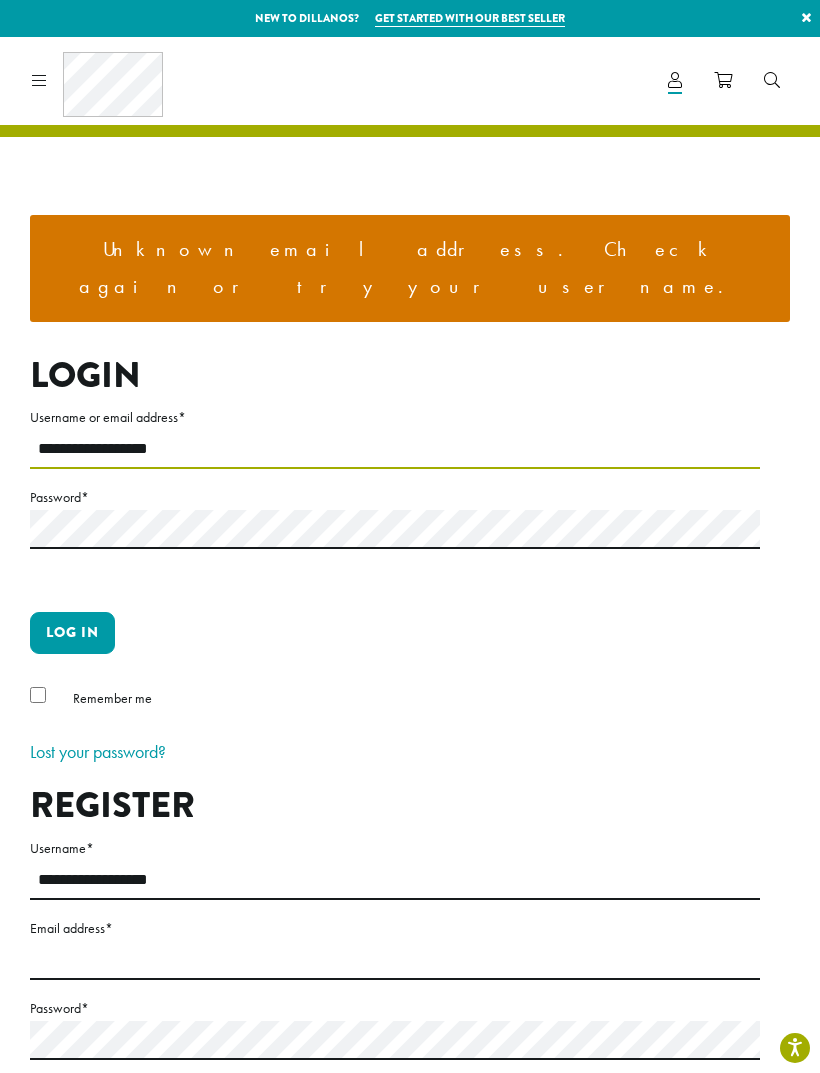 click on "**********" at bounding box center [395, 449] 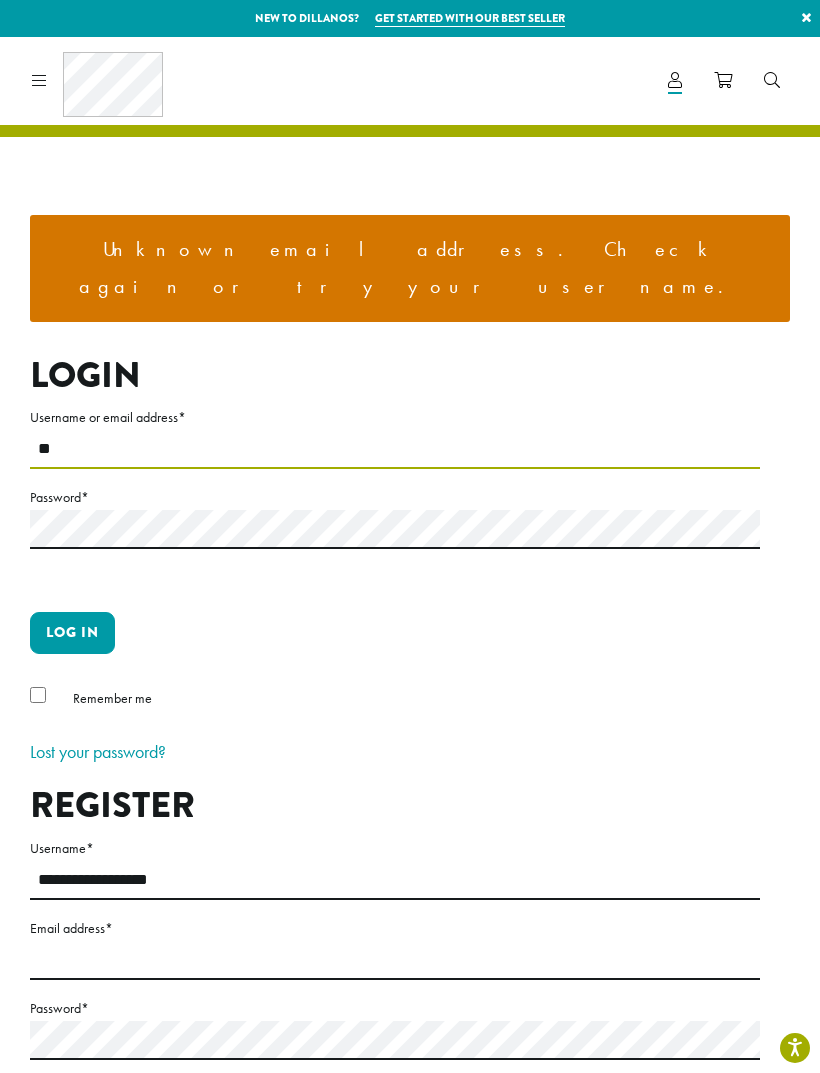 type on "*" 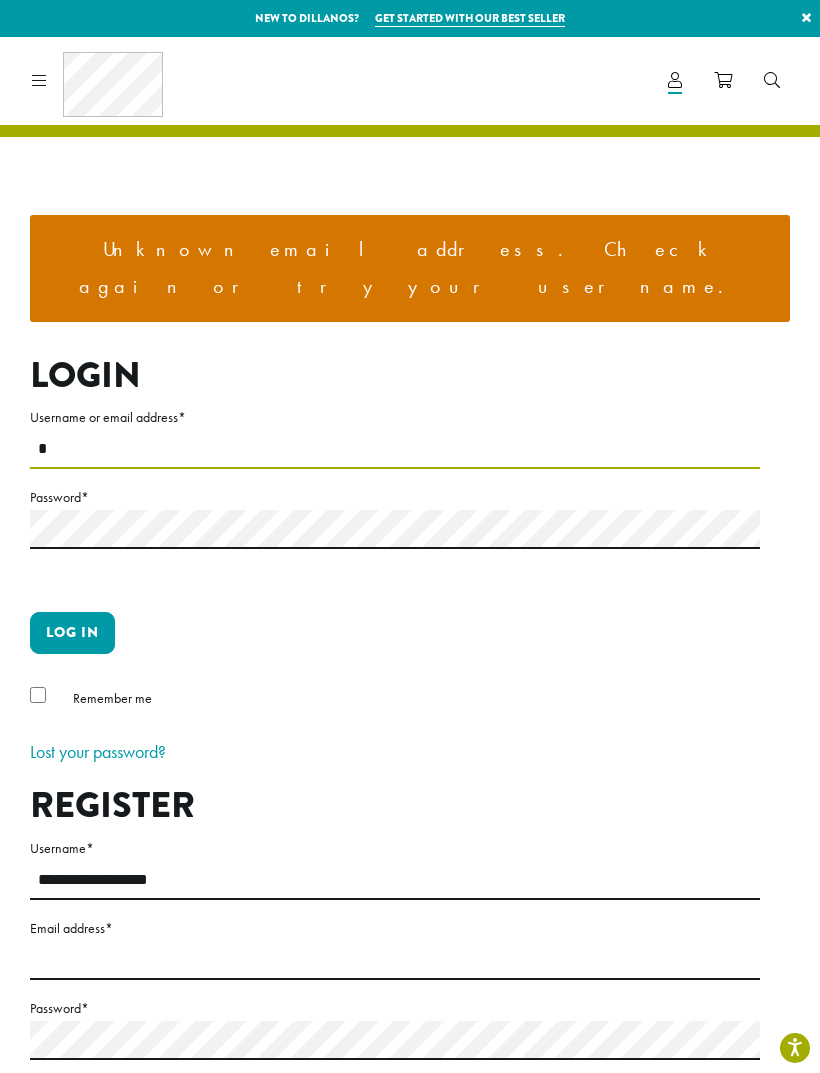 type 